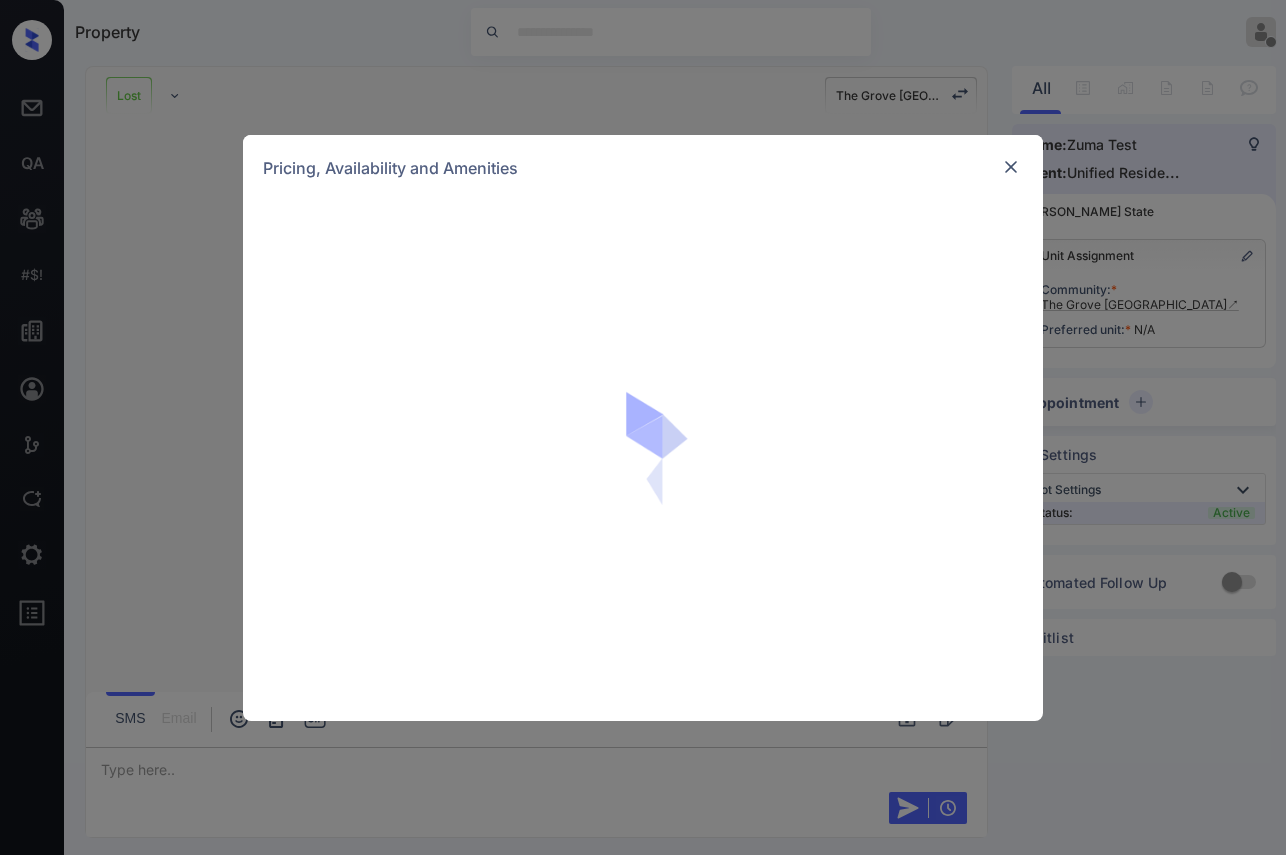 scroll, scrollTop: 0, scrollLeft: 0, axis: both 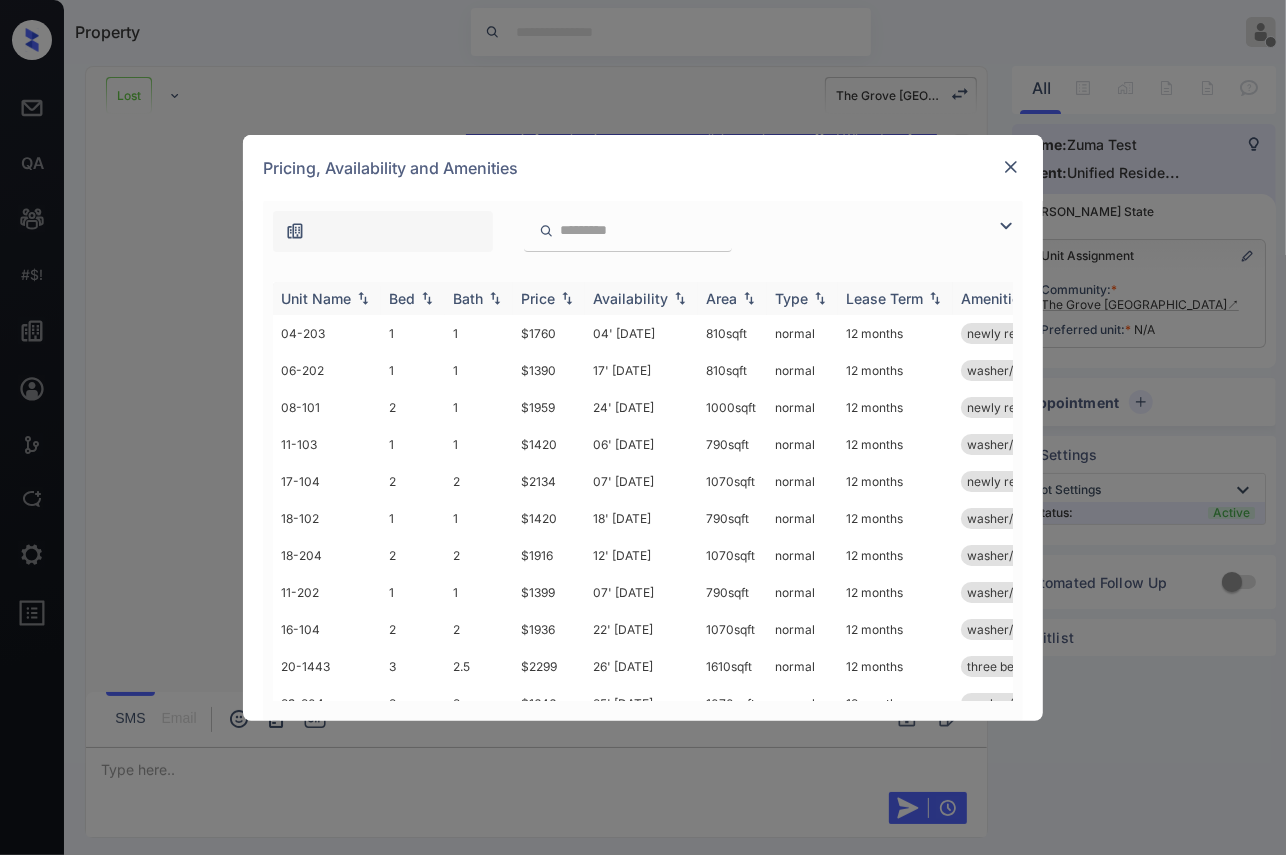 click at bounding box center (567, 298) 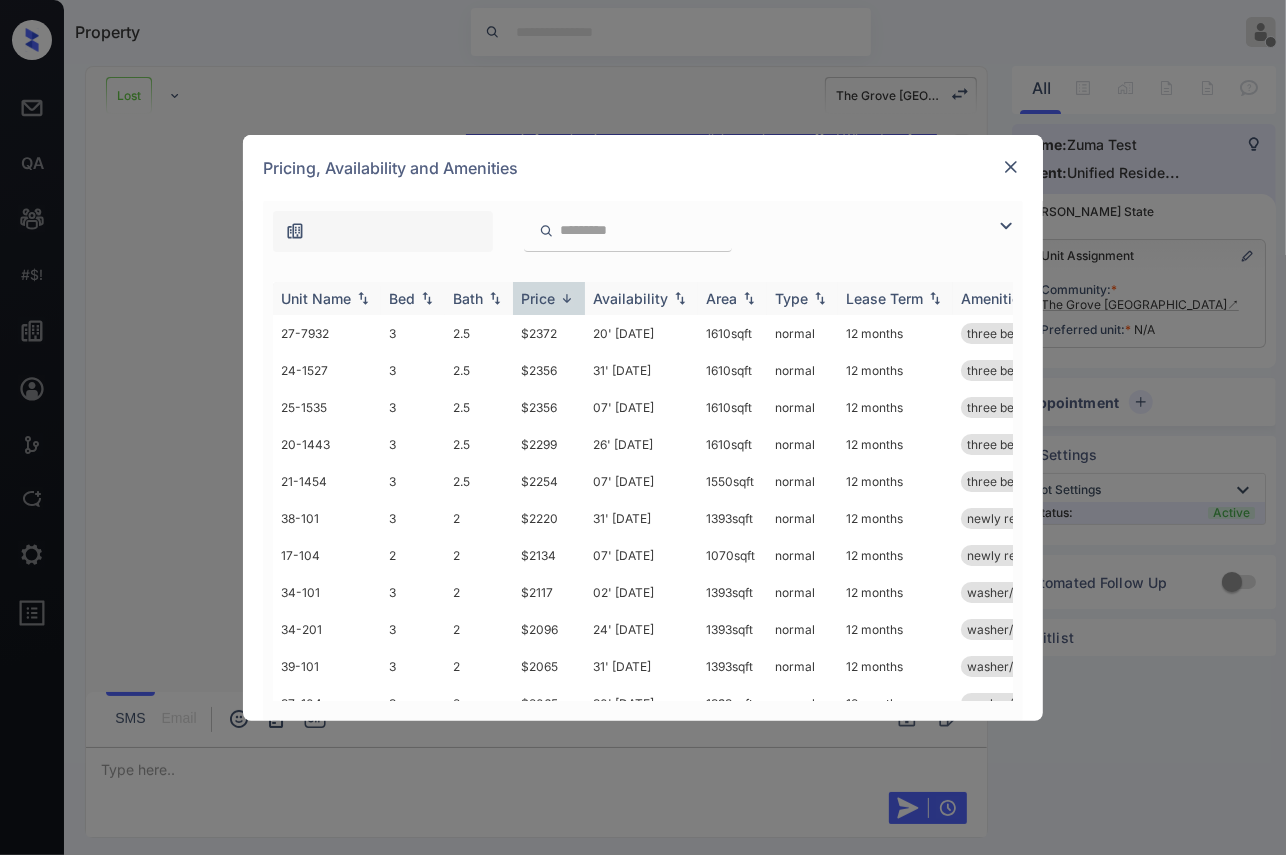 click at bounding box center [567, 298] 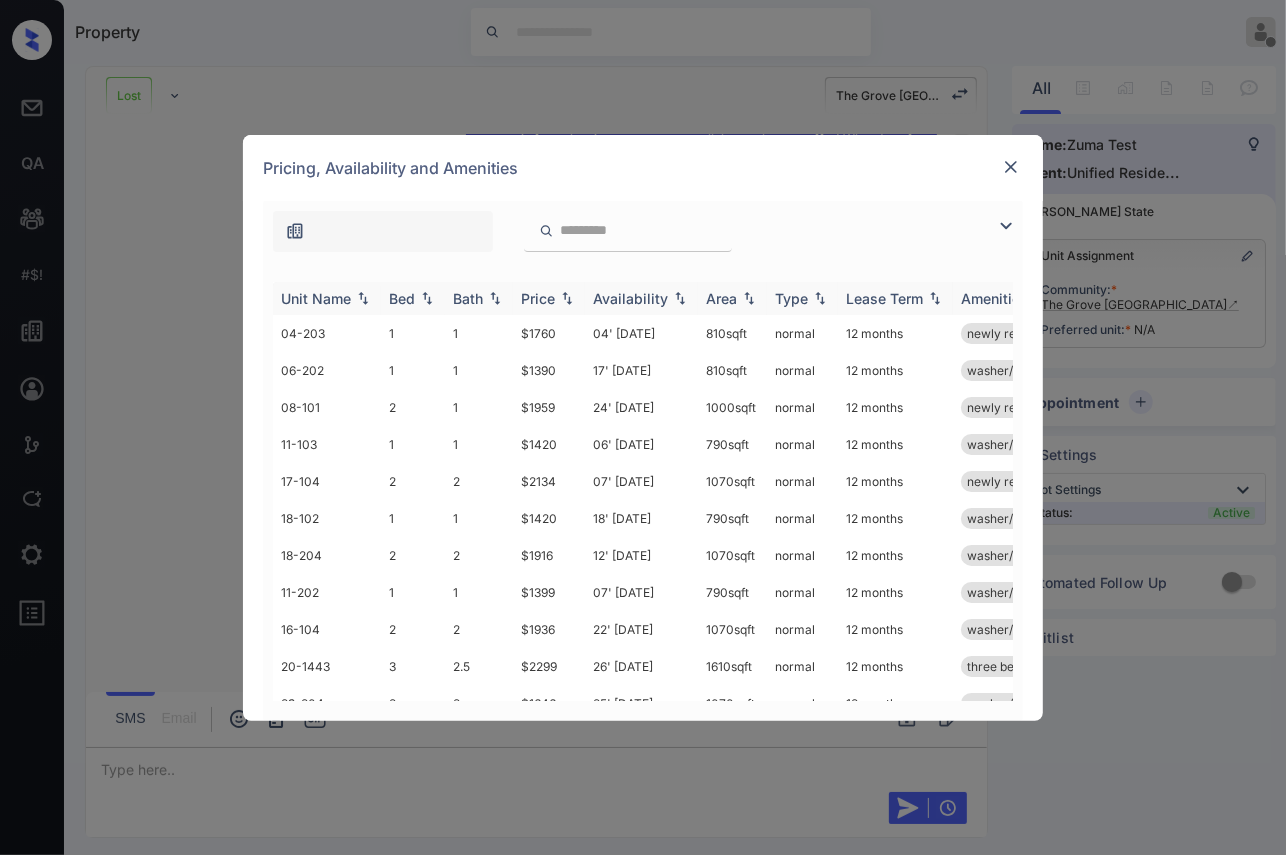 click at bounding box center [567, 298] 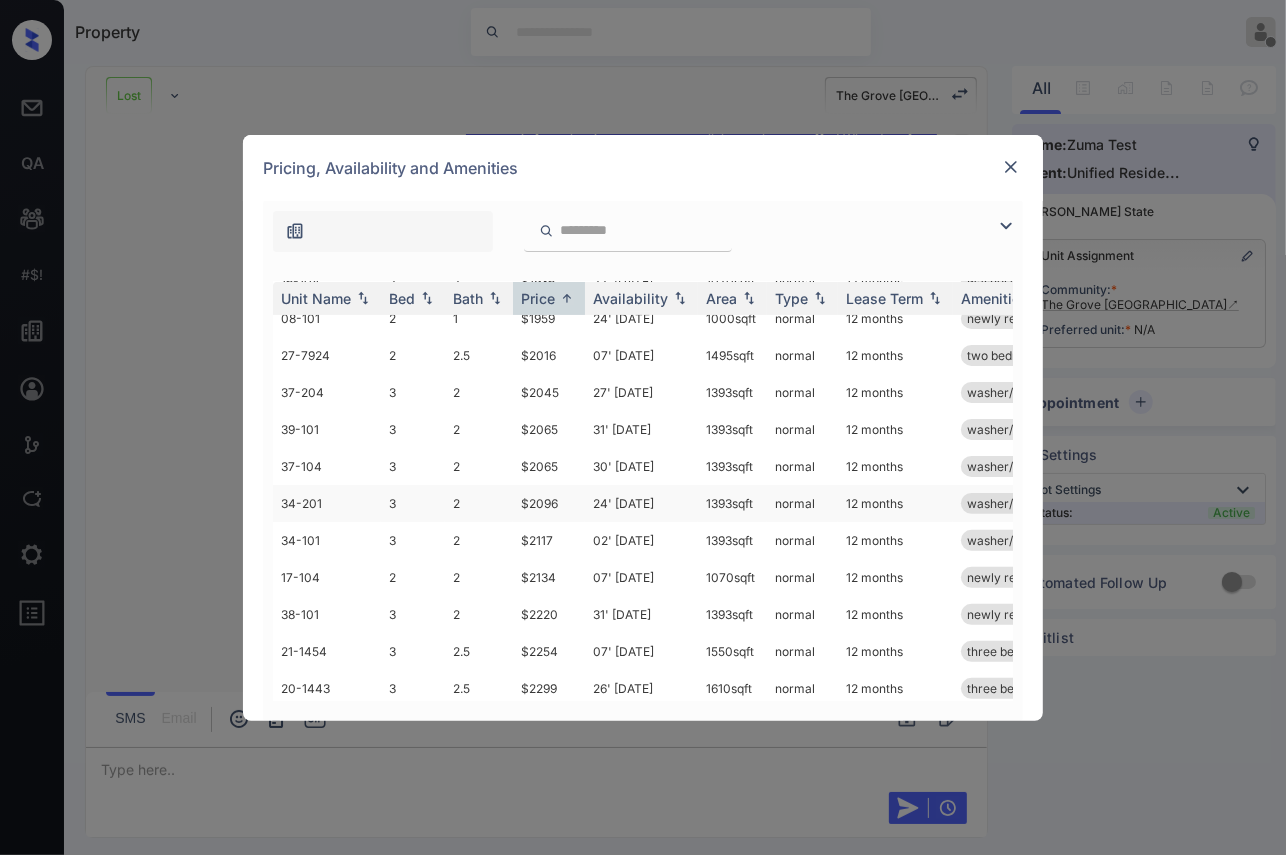 scroll, scrollTop: 557, scrollLeft: 0, axis: vertical 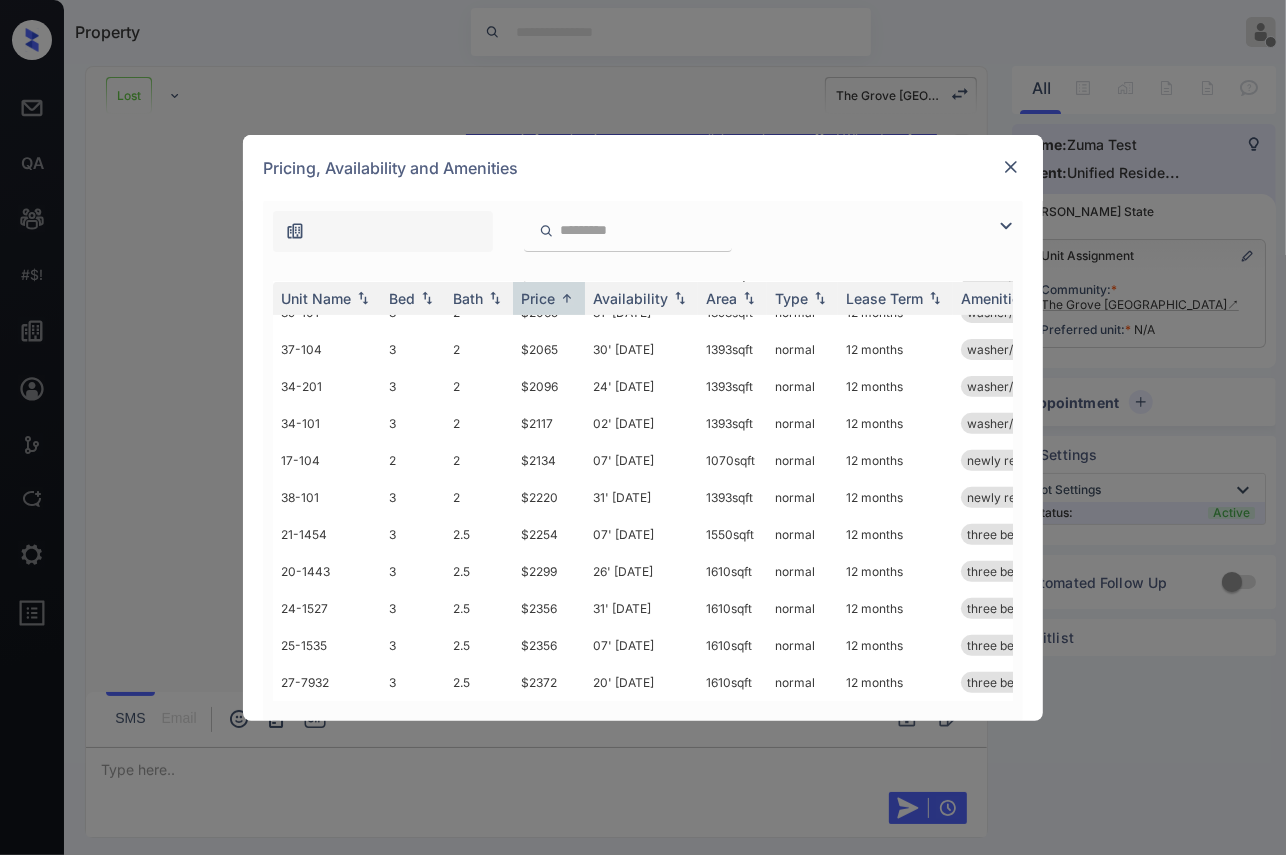 click at bounding box center [1011, 167] 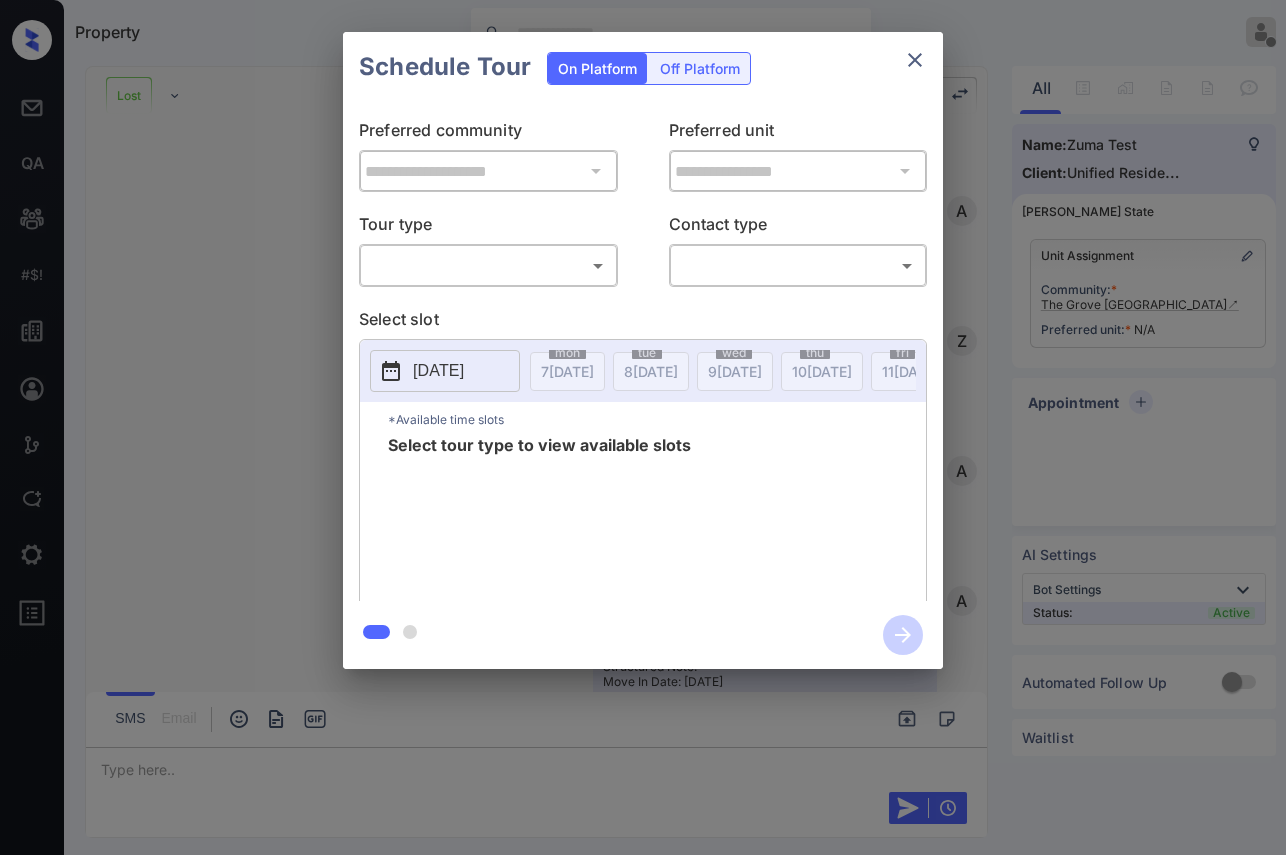 scroll, scrollTop: 0, scrollLeft: 0, axis: both 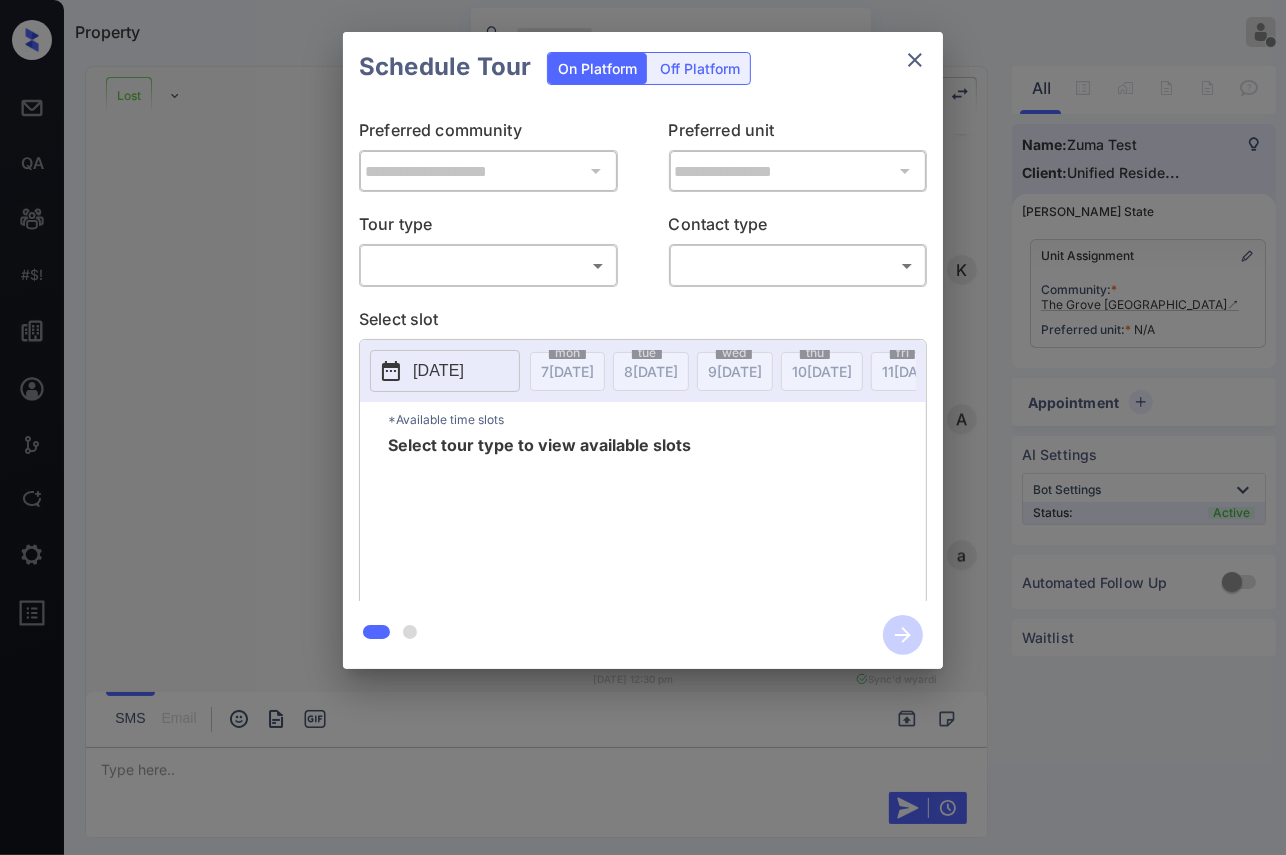 click on "Property Vhic Offline Set yourself   online Set yourself   on break Profile Switch to  dark  mode Sign out Lost Lead Sentiment: Angry Upon sliding the acknowledgement:  Lead will move to lost stage. * ​ SMS and call option will be set to opt out. AFM will be turned off for the lead. The Grove Germantown New Message Agent Lead created via portal in Inbound stage. [DATE] 09:30 am A New Message [PERSON_NAME] Lead transferred to leasing agent: [PERSON_NAME] [DATE] 09:30 am  Sync'd w  yardi Z New Message Agent AFM Request sent to [PERSON_NAME]. [DATE] 09:30 am A New Message Agent Notes Note: Structured Note:
Move In Date: [DATE]
ILS Note:
This is a test lead. [DATE] 09:30 am A New Message [PERSON_NAME]. This is [PERSON_NAME] with The Grove Germantown. We’d love to have you come tour with us. What’s a good day and time for you? [DATE] 09:30 am   | TemplateAFMSms  Sync'd w  yardi K New Message [PERSON_NAME] Lead archived by [PERSON_NAME]! [DATE] 09:30 am K New Message [PERSON_NAME] Tour booking successful K [PERSON_NAME]" at bounding box center [643, 427] 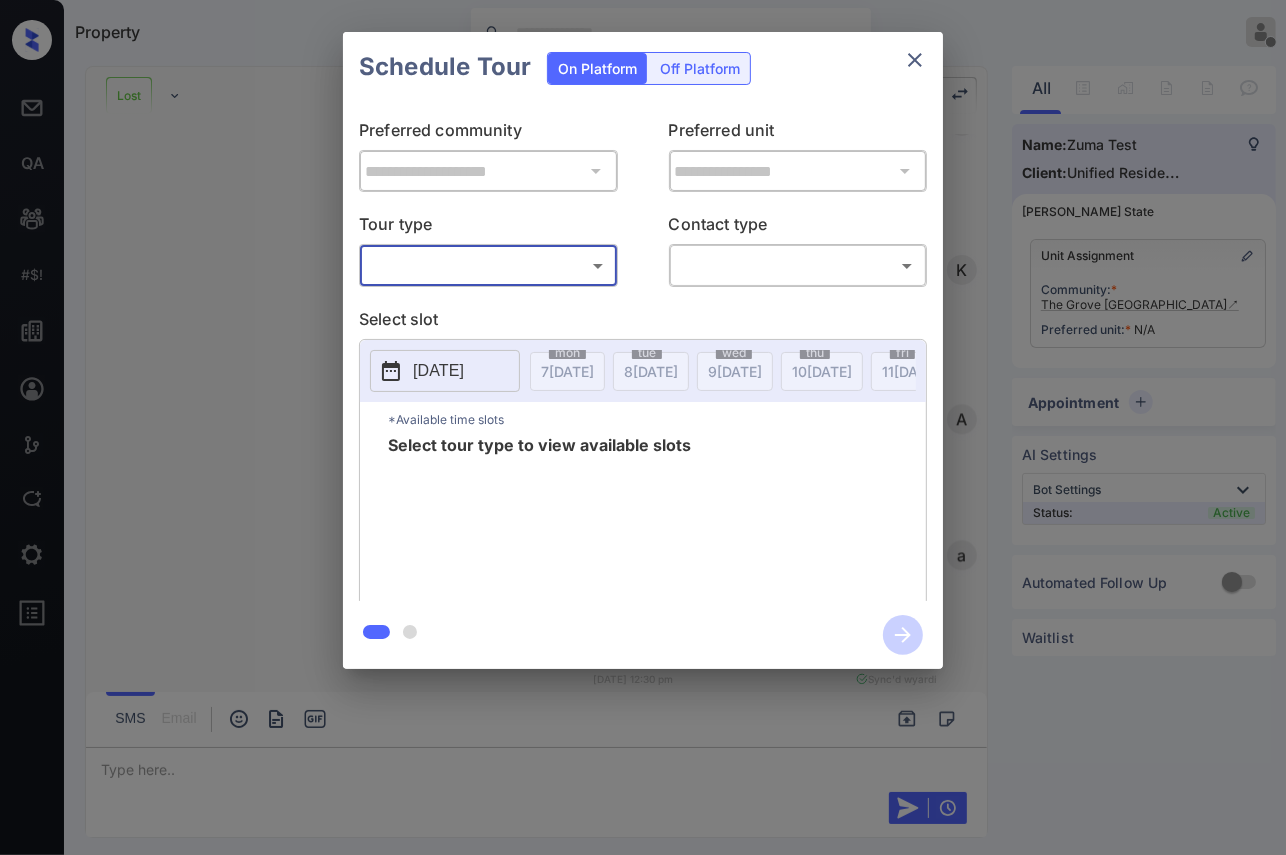 click on "​ ​" at bounding box center (488, 265) 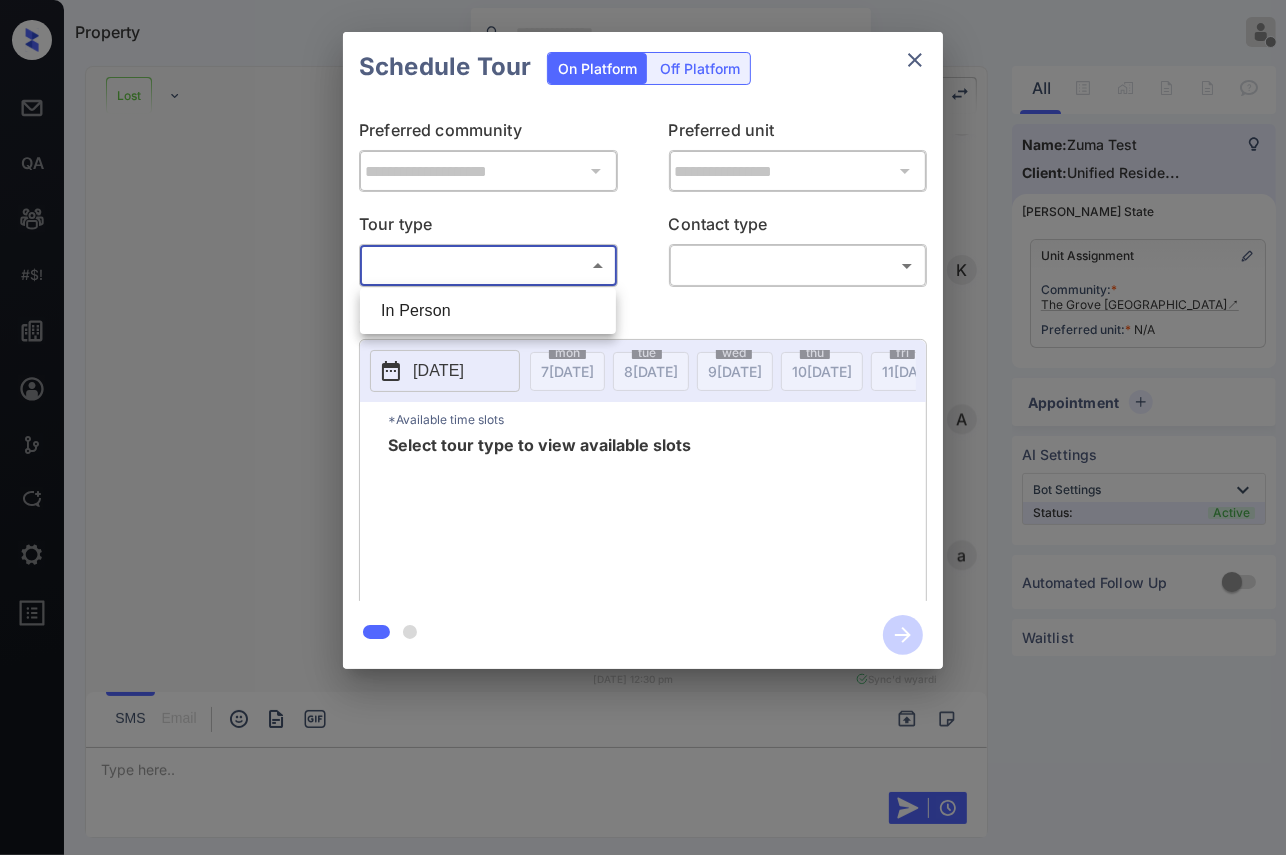 click on "Property Vhic Offline Set yourself   online Set yourself   on break Profile Switch to  dark  mode Sign out Lost Lead Sentiment: Angry Upon sliding the acknowledgement:  Lead will move to lost stage. * ​ SMS and call option will be set to opt out. AFM will be turned off for the lead. The Grove Germantown New Message Agent Lead created via portal in Inbound stage. [DATE] 09:30 am A New Message [PERSON_NAME] Lead transferred to leasing agent: [PERSON_NAME] [DATE] 09:30 am  Sync'd w  yardi Z New Message Agent AFM Request sent to [PERSON_NAME]. [DATE] 09:30 am A New Message Agent Notes Note: Structured Note:
Move In Date: [DATE]
ILS Note:
This is a test lead. [DATE] 09:30 am A New Message [PERSON_NAME]. This is [PERSON_NAME] with The Grove Germantown. We’d love to have you come tour with us. What’s a good day and time for you? [DATE] 09:30 am   | TemplateAFMSms  Sync'd w  yardi K New Message [PERSON_NAME] Lead archived by [PERSON_NAME]! [DATE] 09:30 am K New Message [PERSON_NAME] Tour booking successful K [PERSON_NAME]" at bounding box center [643, 427] 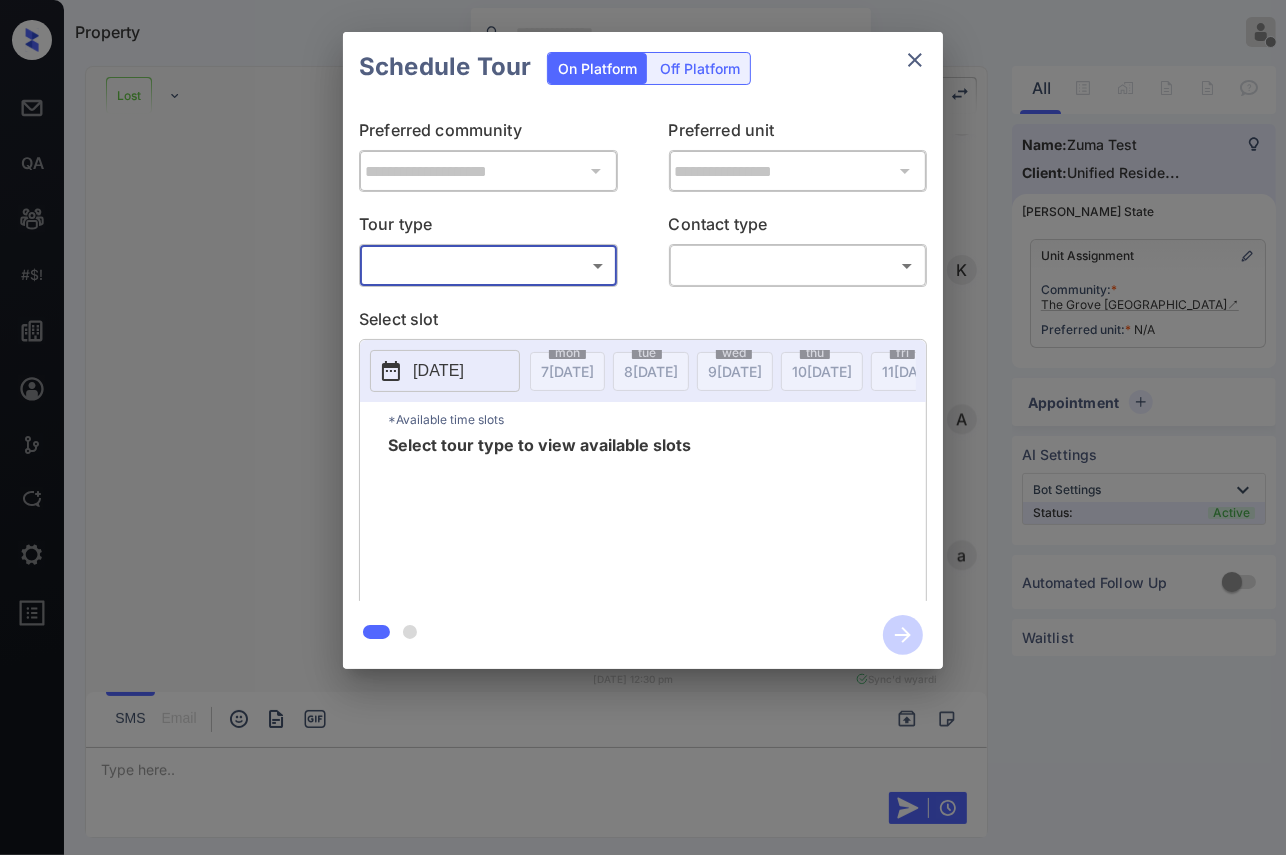click on "Property Vhic Offline Set yourself   online Set yourself   on break Profile Switch to  dark  mode Sign out Lost Lead Sentiment: Angry Upon sliding the acknowledgement:  Lead will move to lost stage. * ​ SMS and call option will be set to opt out. AFM will be turned off for the lead. The Grove Germantown New Message Agent Lead created via portal in Inbound stage. [DATE] 09:30 am A New Message [PERSON_NAME] Lead transferred to leasing agent: [PERSON_NAME] [DATE] 09:30 am  Sync'd w  yardi Z New Message Agent AFM Request sent to [PERSON_NAME]. [DATE] 09:30 am A New Message Agent Notes Note: Structured Note:
Move In Date: [DATE]
ILS Note:
This is a test lead. [DATE] 09:30 am A New Message [PERSON_NAME]. This is [PERSON_NAME] with The Grove Germantown. We’d love to have you come tour with us. What’s a good day and time for you? [DATE] 09:30 am   | TemplateAFMSms  Sync'd w  yardi K New Message [PERSON_NAME] Lead archived by [PERSON_NAME]! [DATE] 09:30 am K New Message [PERSON_NAME] Tour booking successful K [PERSON_NAME]" at bounding box center [643, 427] 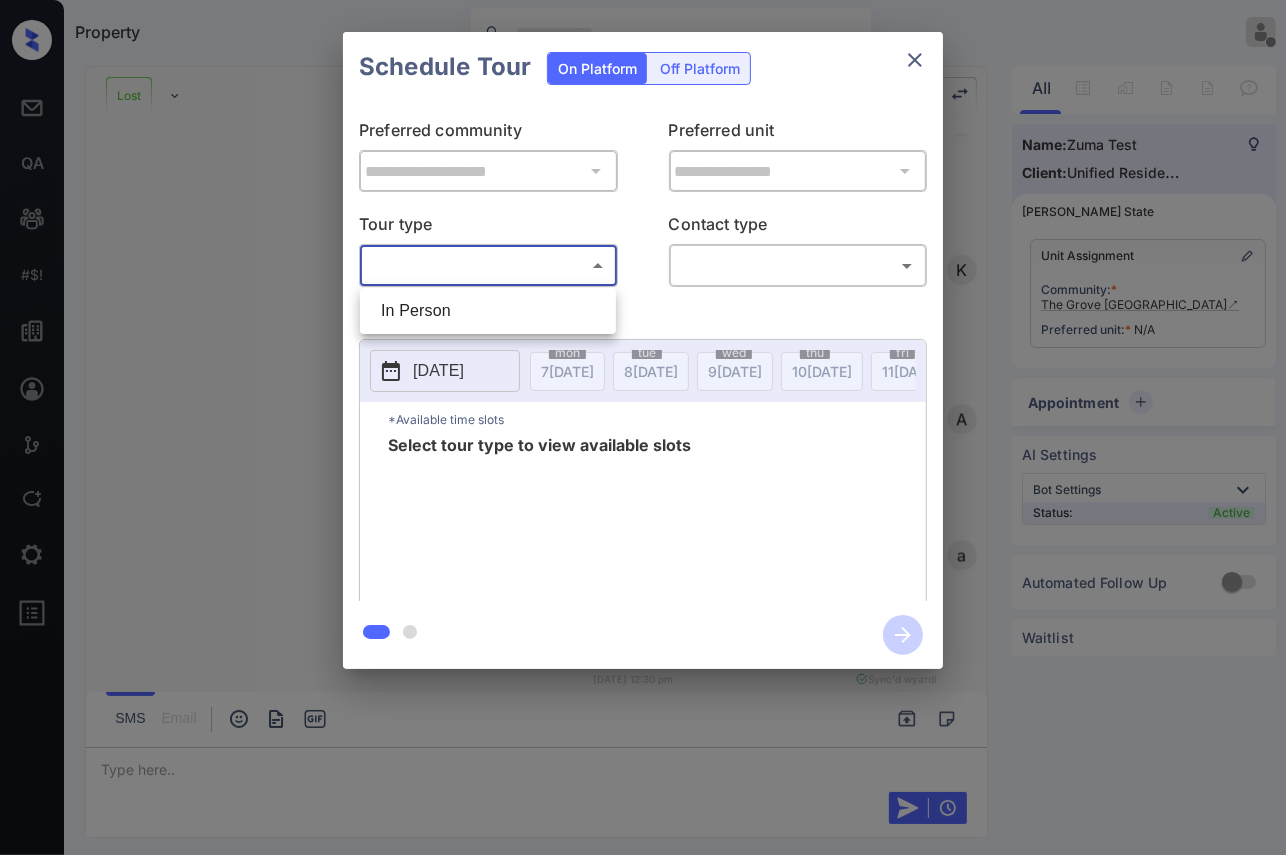 click on "In Person" at bounding box center [488, 311] 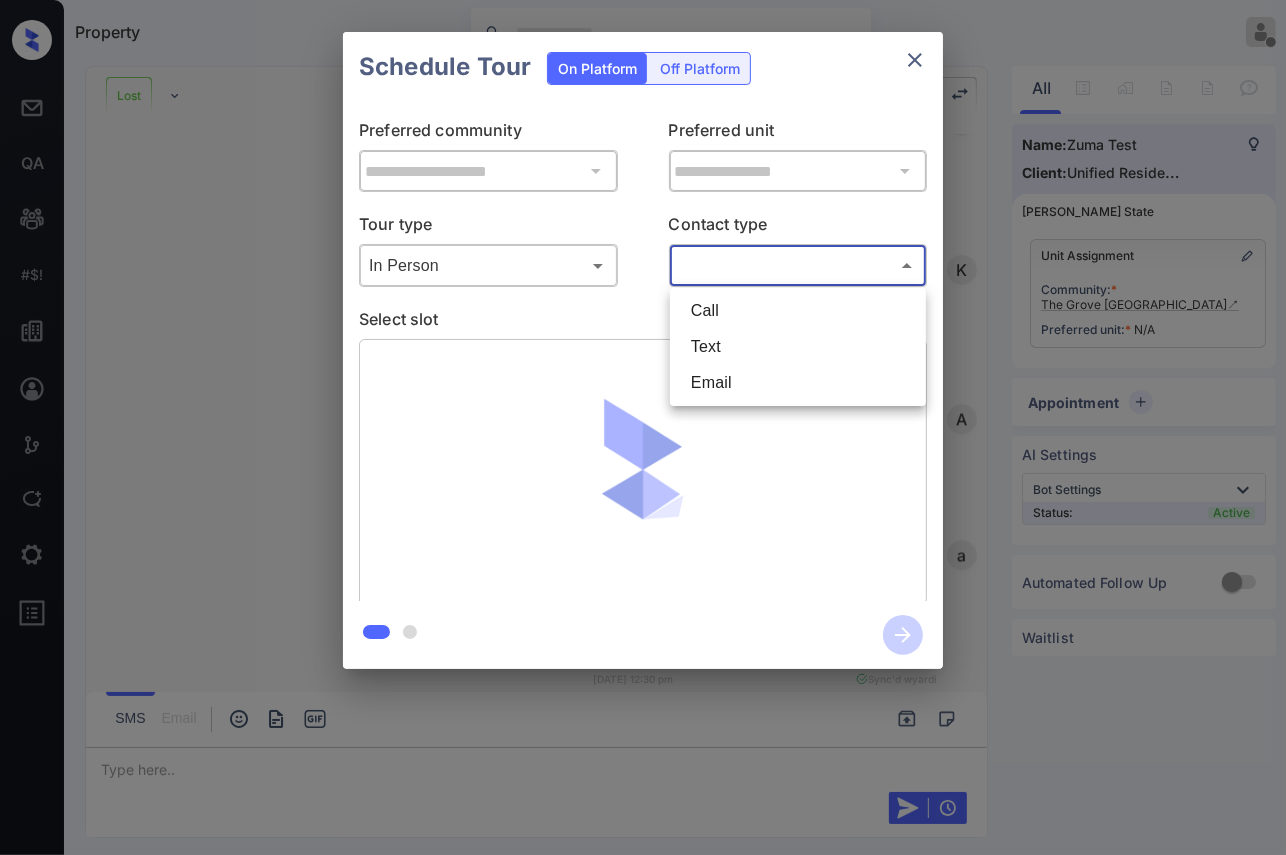 click on "Property Vhic Offline Set yourself   online Set yourself   on break Profile Switch to  dark  mode Sign out Lost Lead Sentiment: Angry Upon sliding the acknowledgement:  Lead will move to lost stage. * ​ SMS and call option will be set to opt out. AFM will be turned off for the lead. The Grove Germantown New Message Agent Lead created via portal in Inbound stage. [DATE] 09:30 am A New Message [PERSON_NAME] Lead transferred to leasing agent: [PERSON_NAME] [DATE] 09:30 am  Sync'd w  yardi Z New Message Agent AFM Request sent to [PERSON_NAME]. [DATE] 09:30 am A New Message Agent Notes Note: Structured Note:
Move In Date: [DATE]
ILS Note:
This is a test lead. [DATE] 09:30 am A New Message [PERSON_NAME]. This is [PERSON_NAME] with The Grove Germantown. We’d love to have you come tour with us. What’s a good day and time for you? [DATE] 09:30 am   | TemplateAFMSms  Sync'd w  yardi K New Message [PERSON_NAME] Lead archived by [PERSON_NAME]! [DATE] 09:30 am K New Message [PERSON_NAME] Tour booking successful K [PERSON_NAME]" at bounding box center [643, 427] 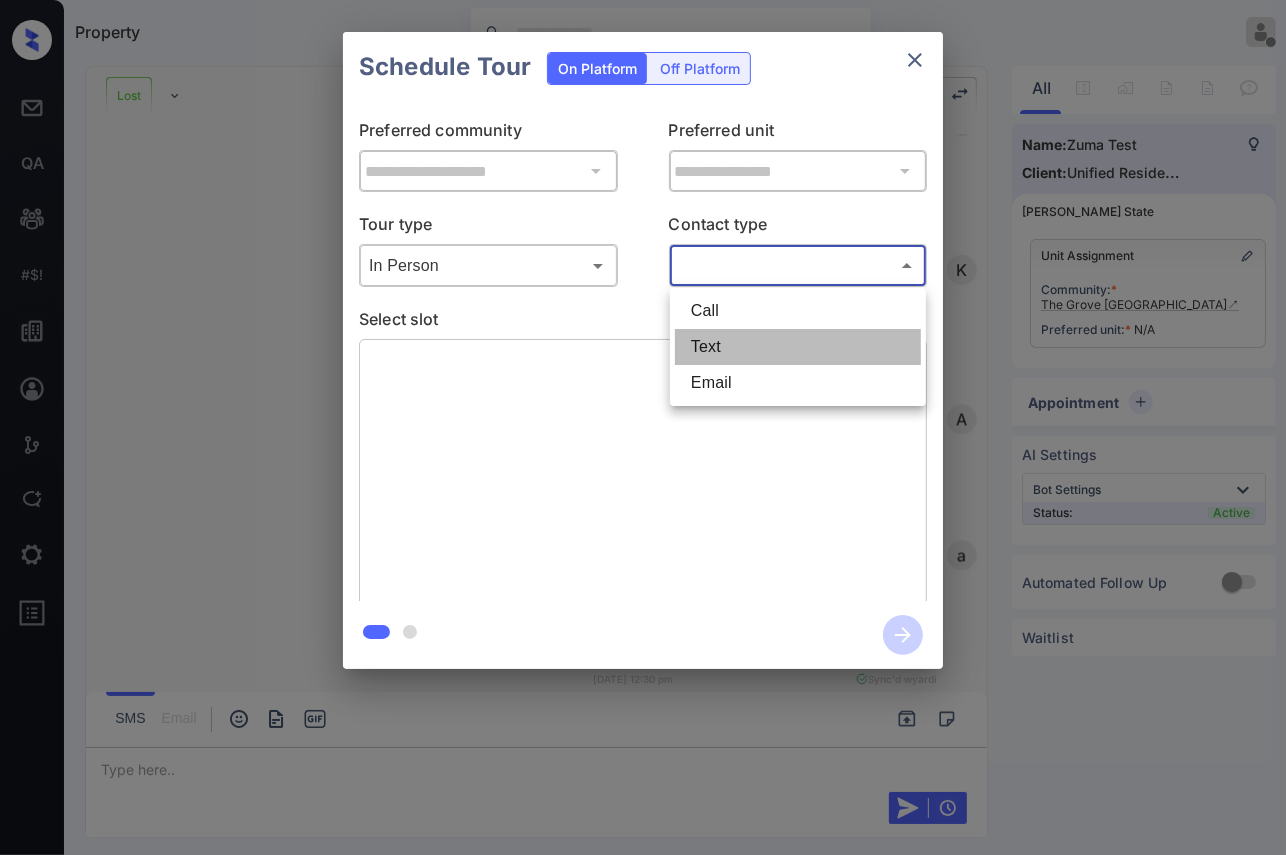 click on "Text" at bounding box center [798, 347] 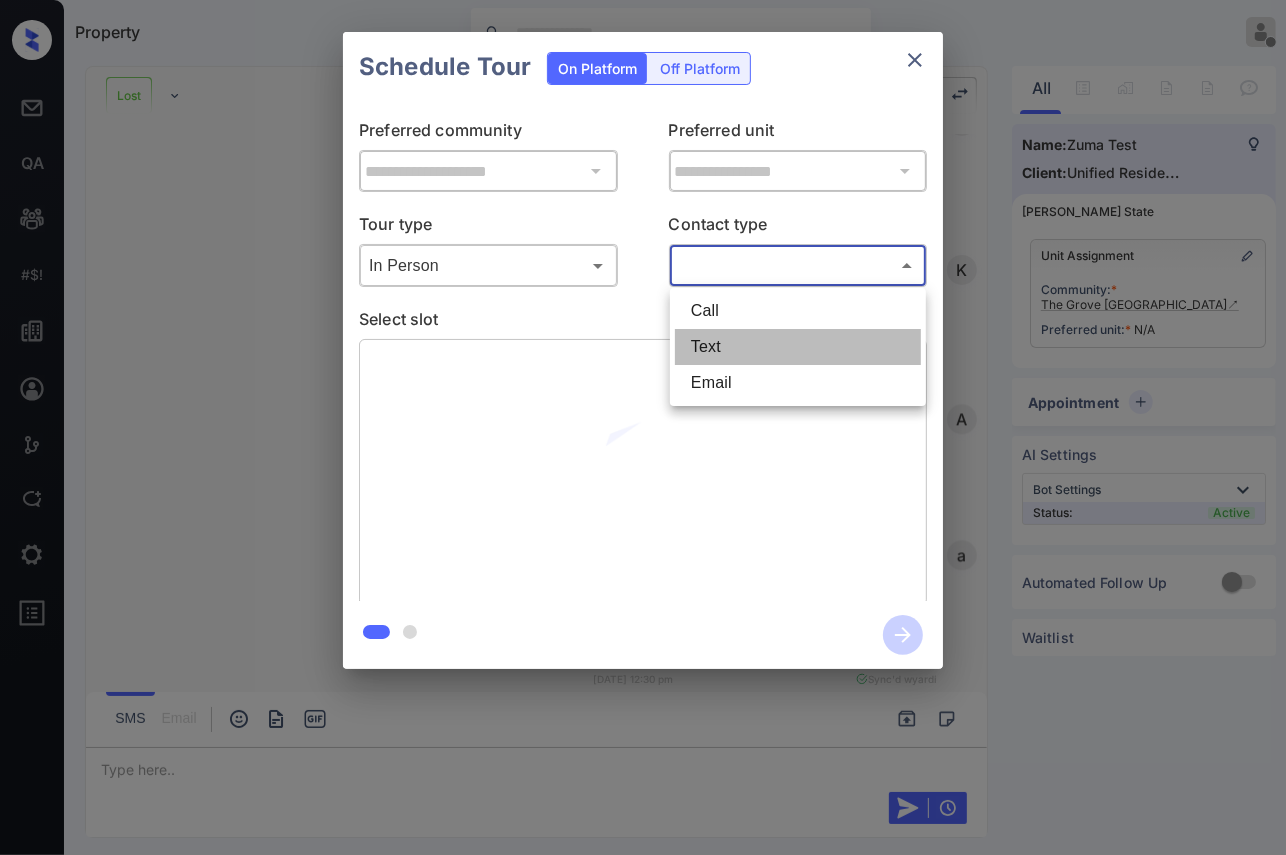 type on "****" 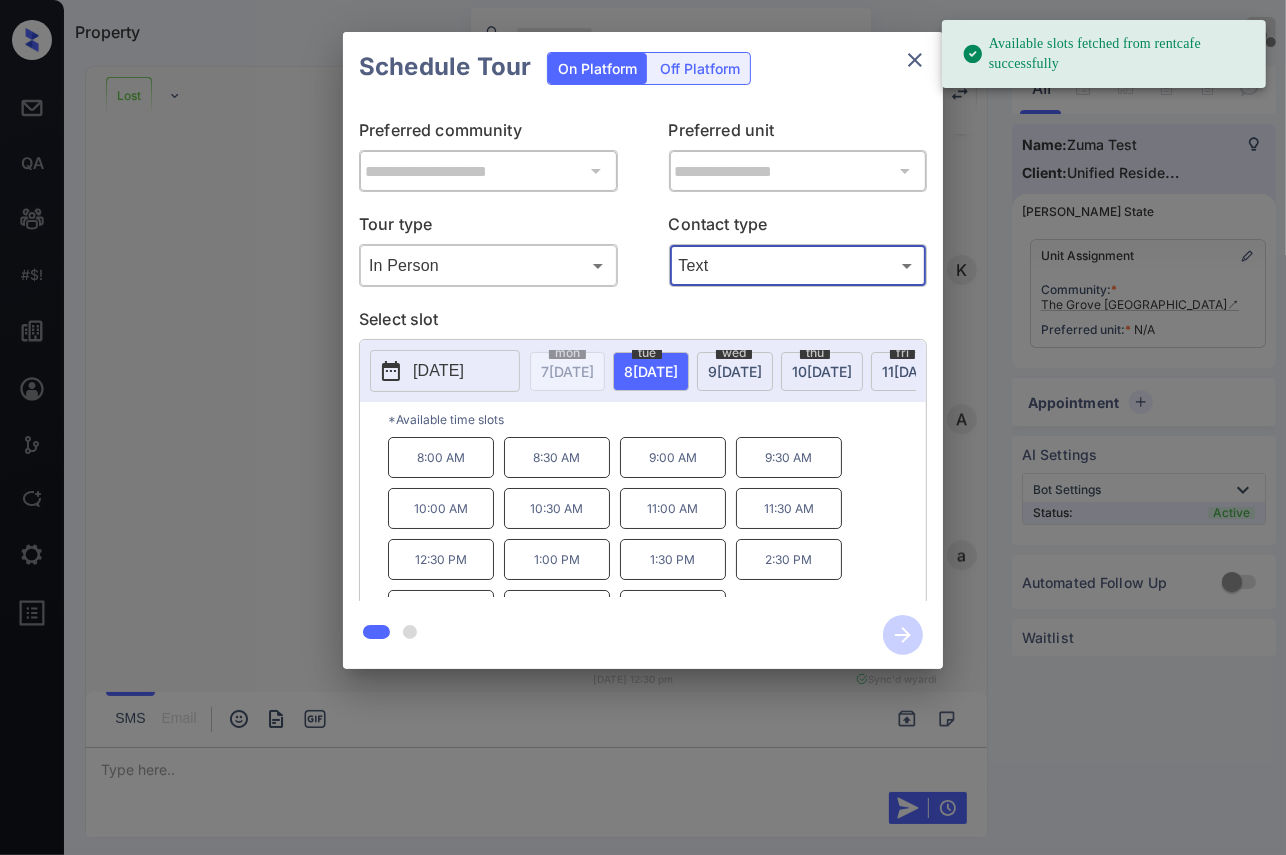 click on "[DATE]" at bounding box center (438, 371) 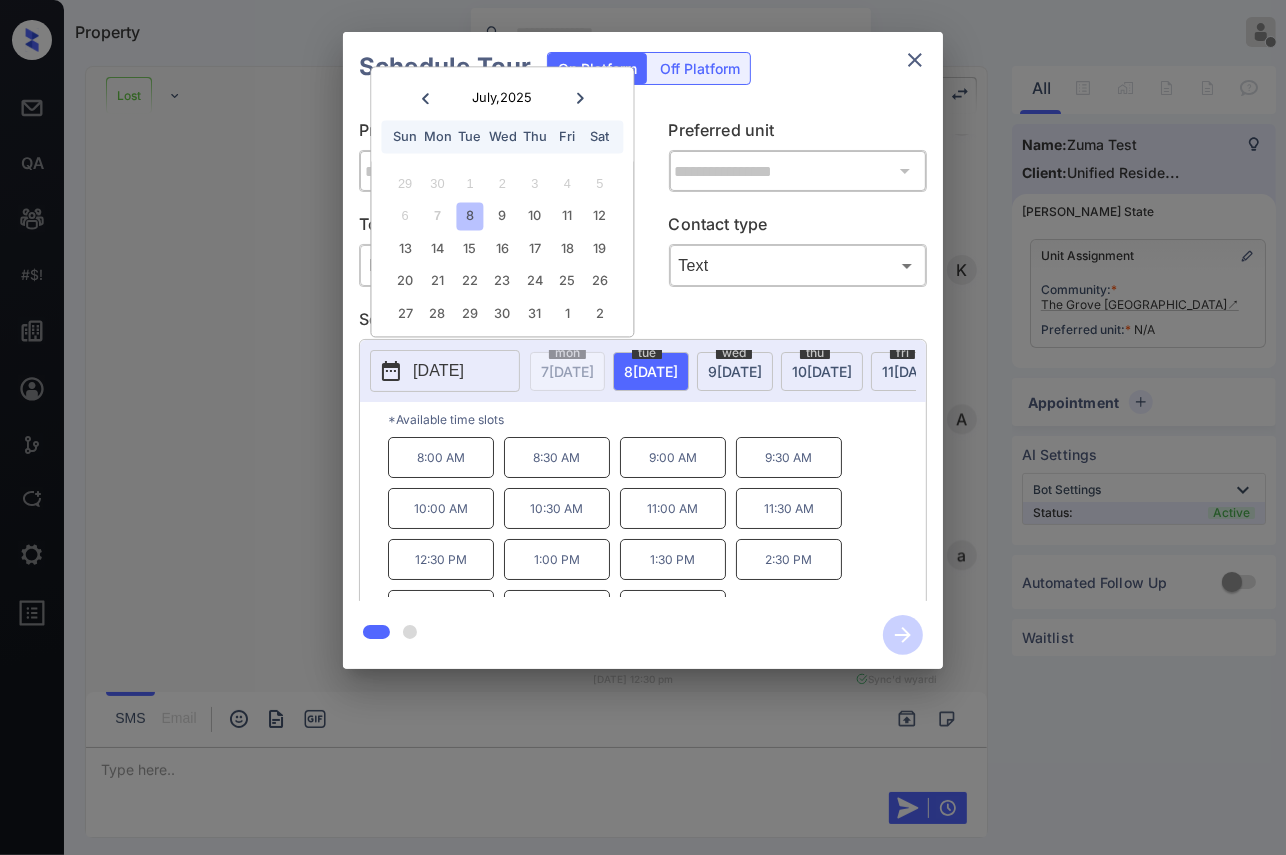 click 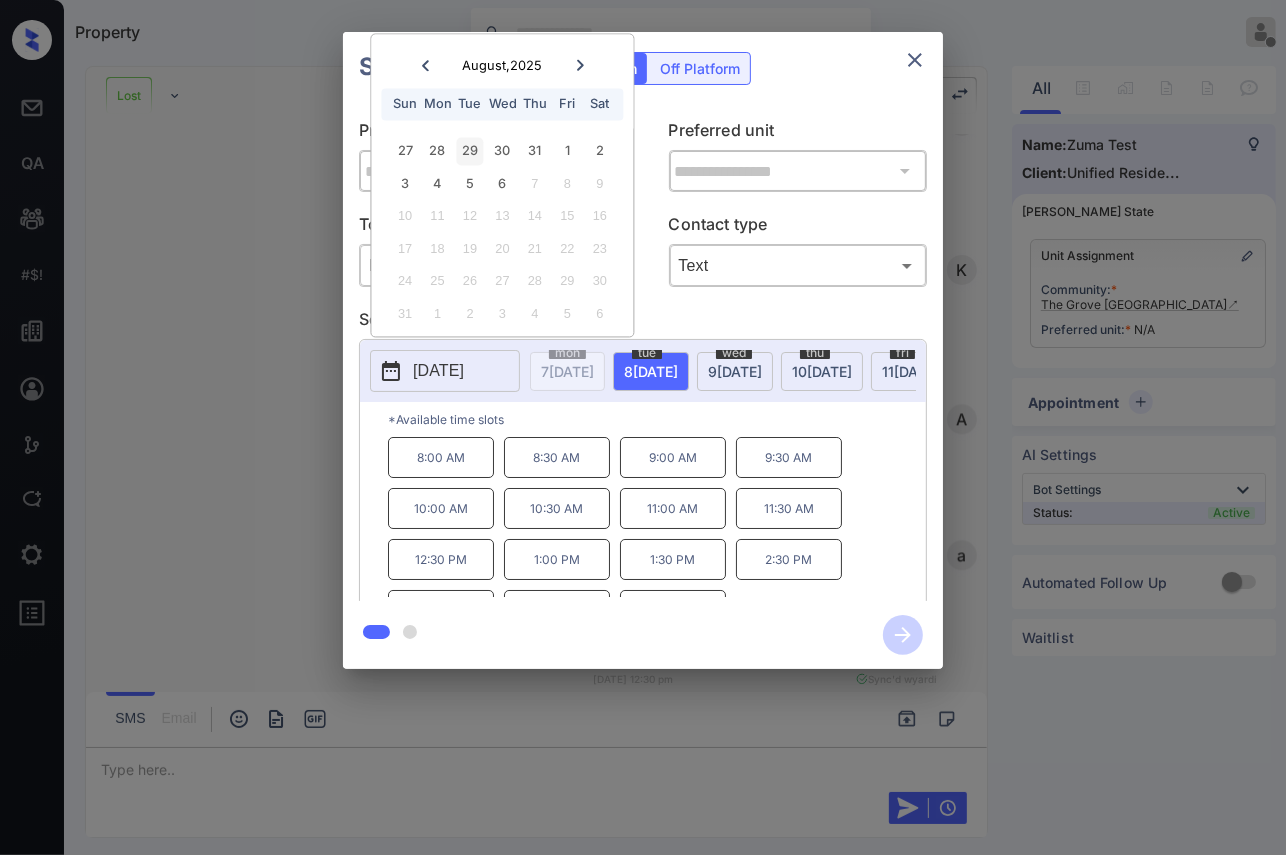 click on "29" at bounding box center (469, 151) 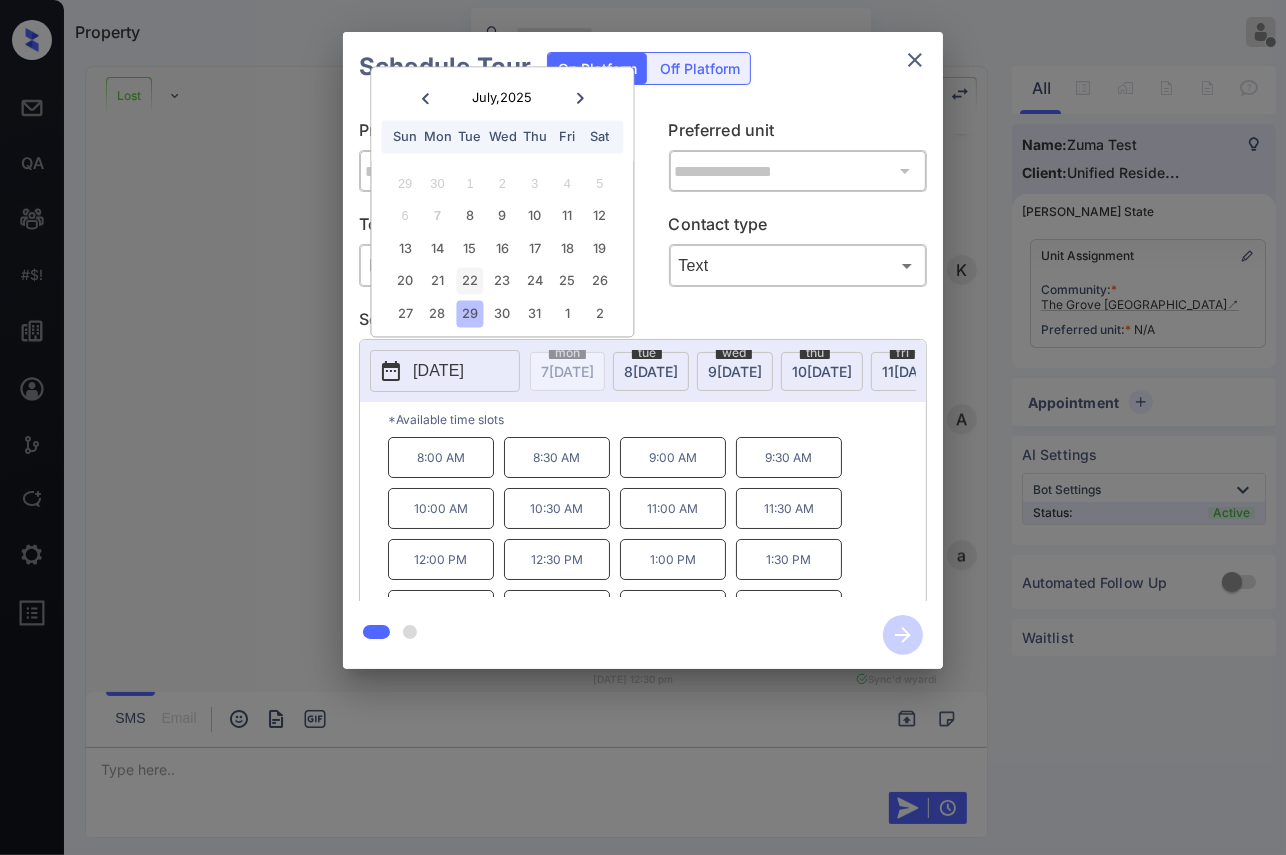 click on "22" at bounding box center [469, 281] 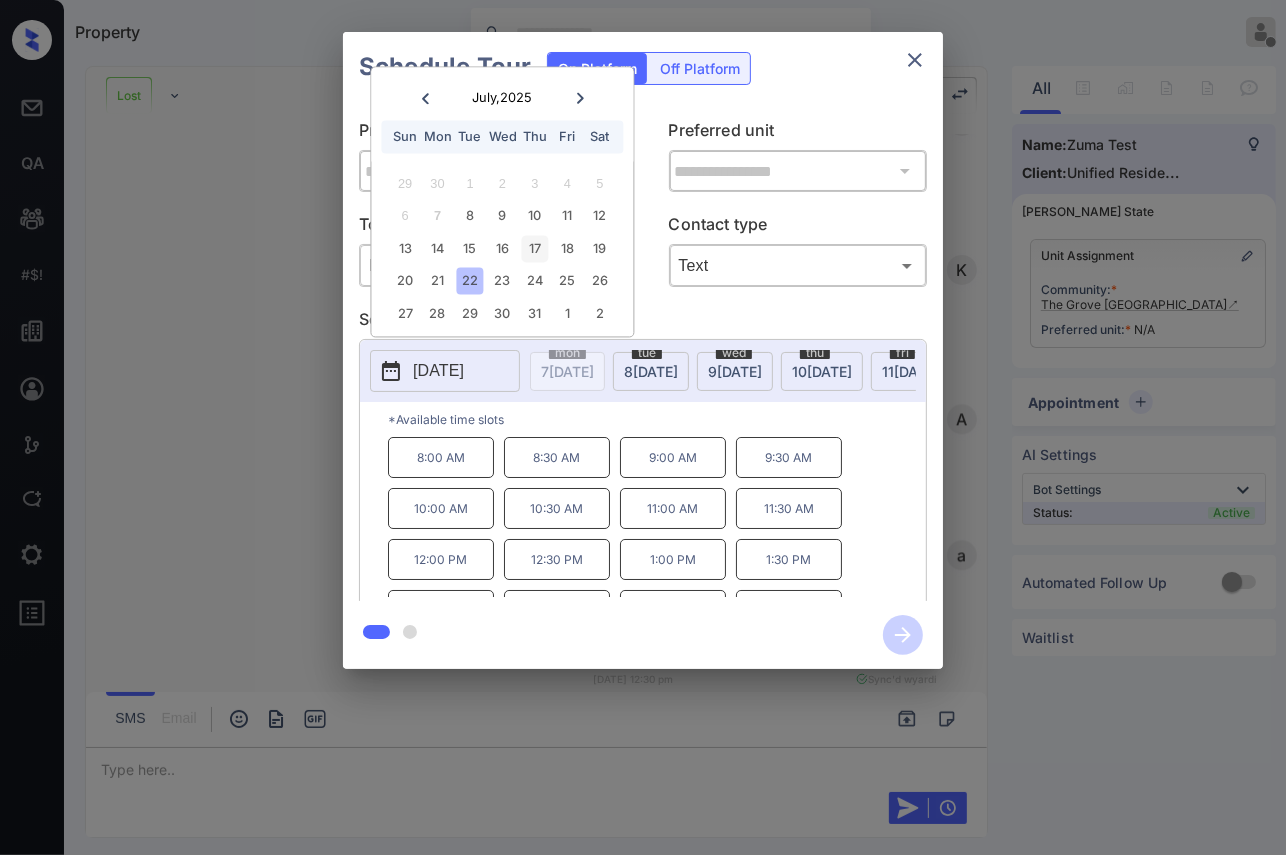 click on "17" at bounding box center [534, 248] 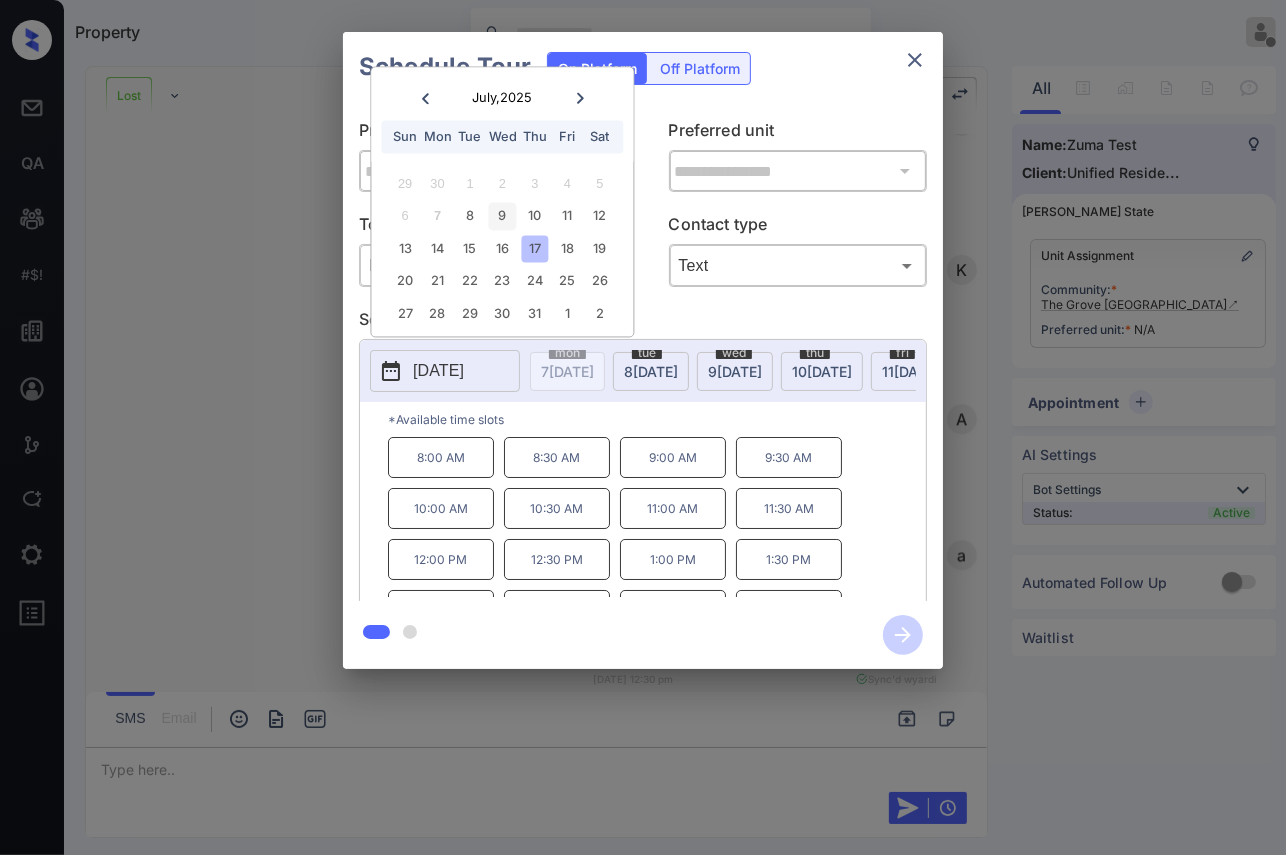 click on "9" at bounding box center (502, 216) 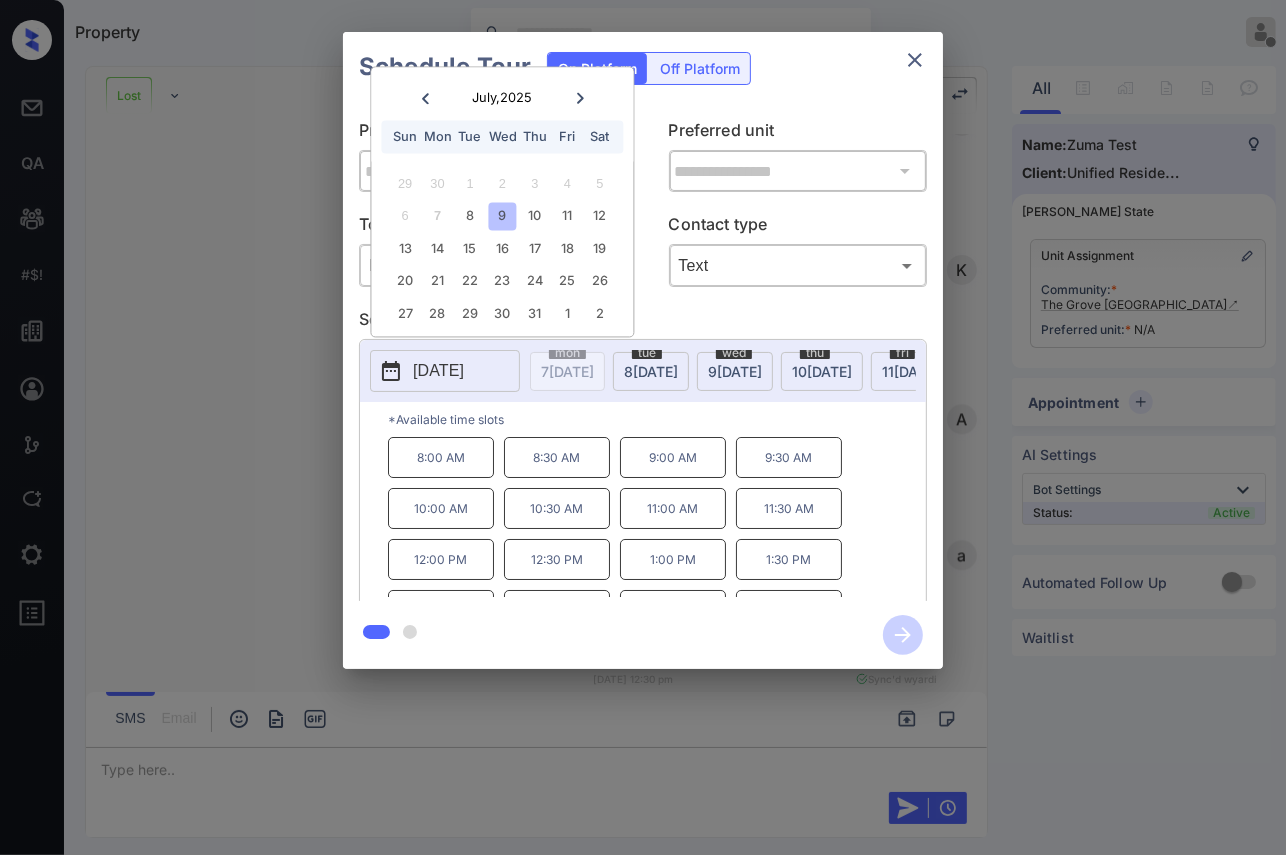 click on "27 28 29 30 31 1 2" at bounding box center [502, 314] 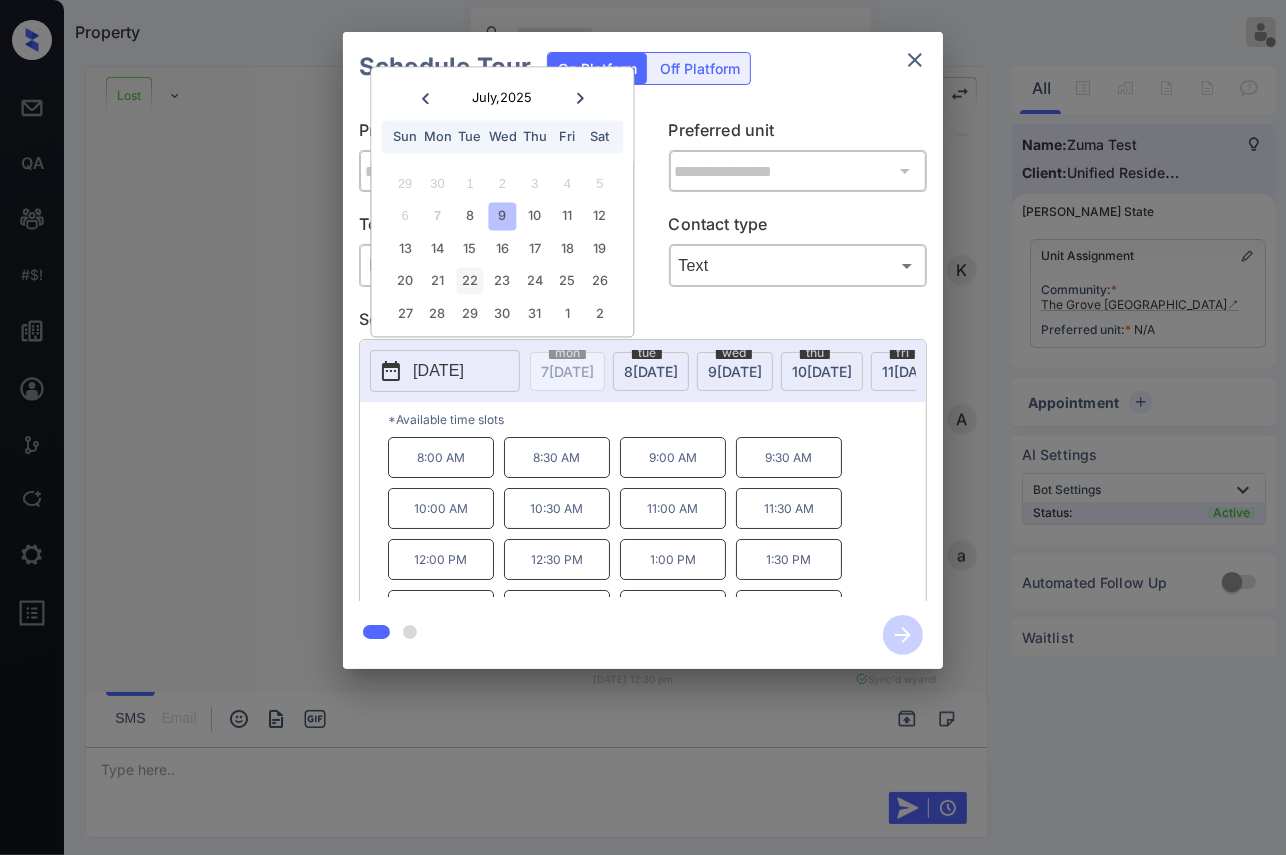 click on "22" at bounding box center (469, 281) 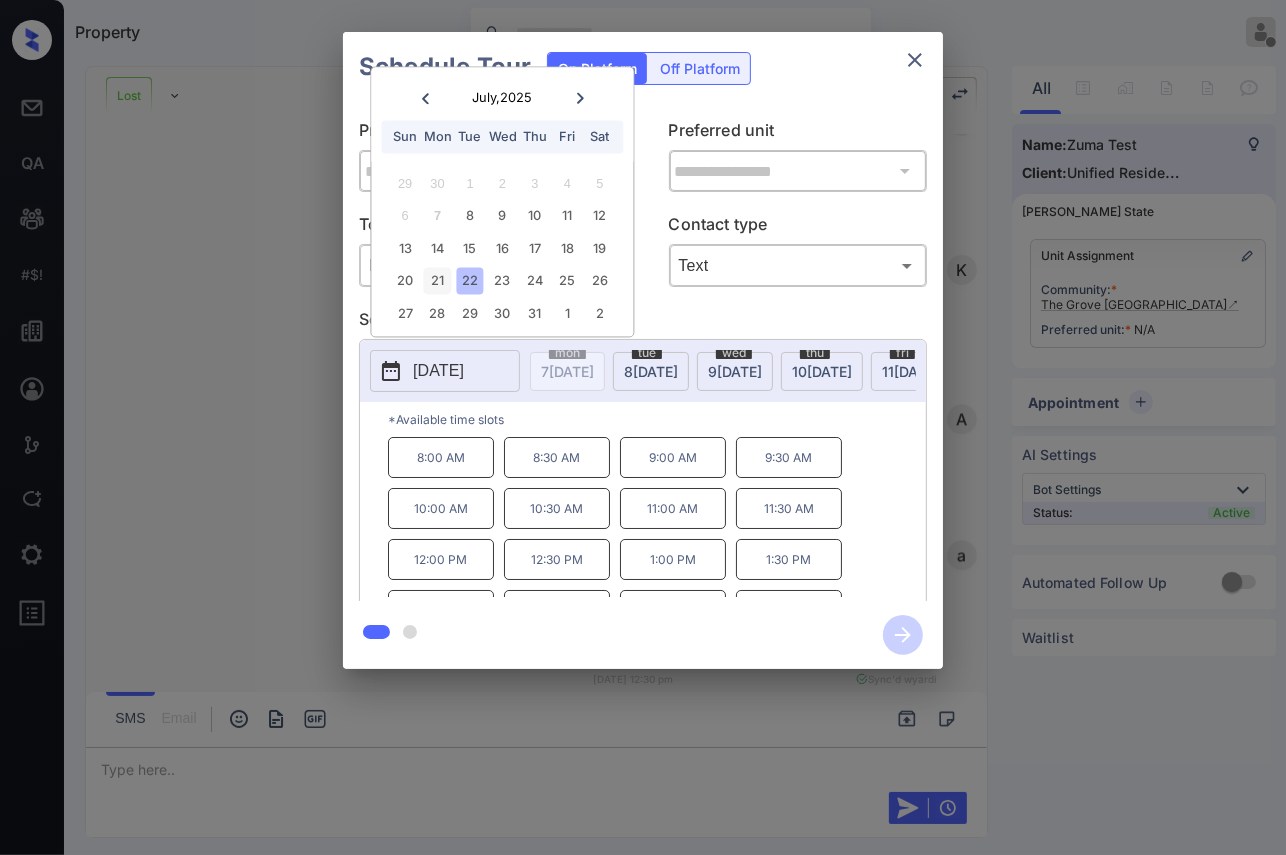 click on "21" at bounding box center (437, 281) 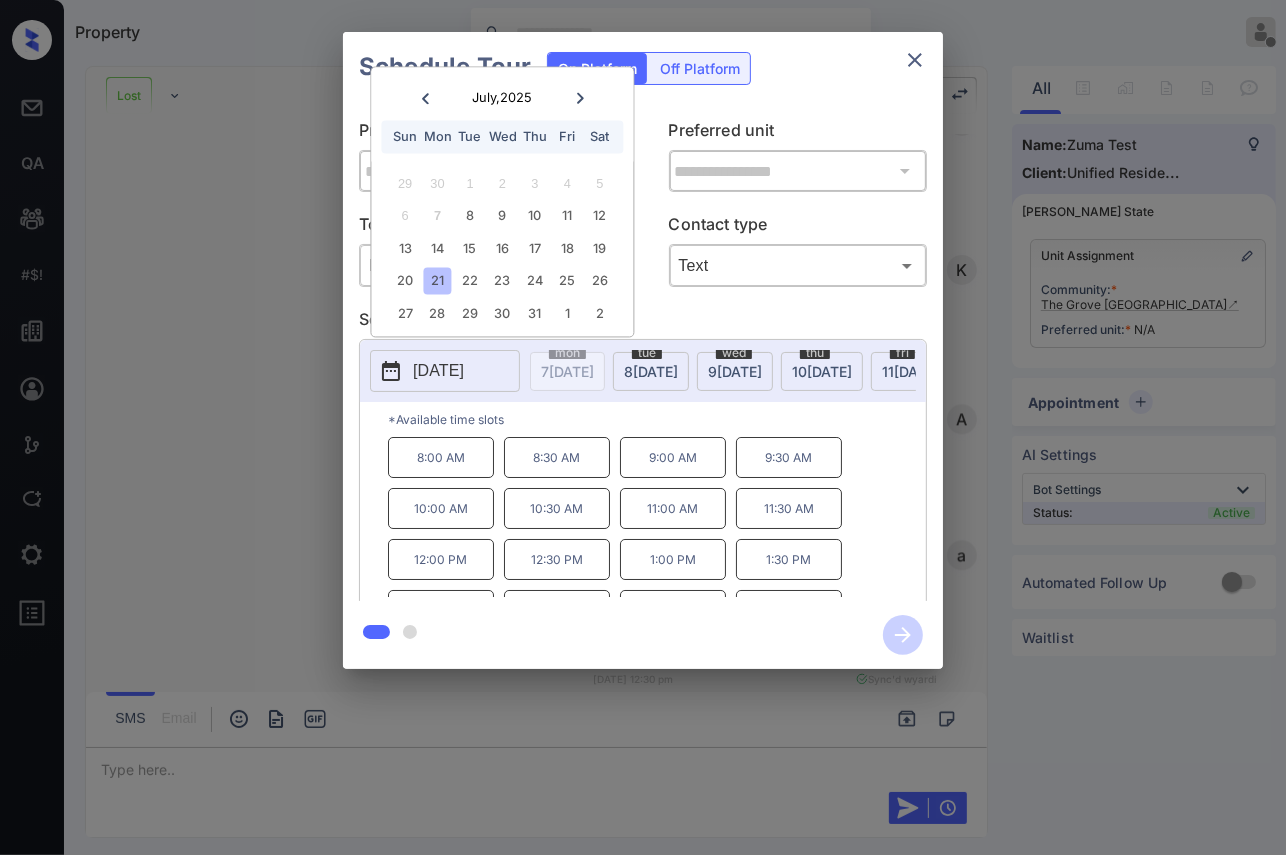 click on "20 21 22 23 24 25 26" at bounding box center (502, 281) 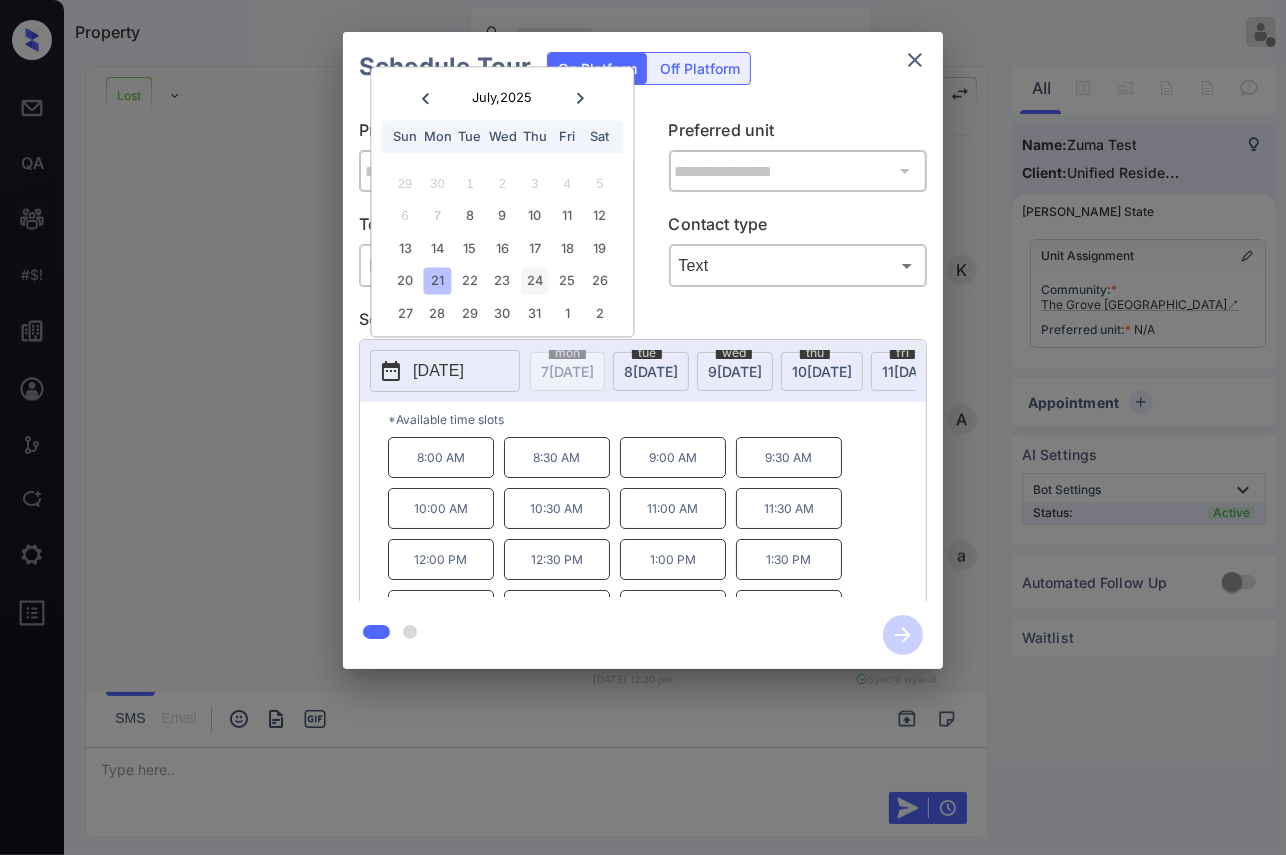 click on "24" at bounding box center [534, 281] 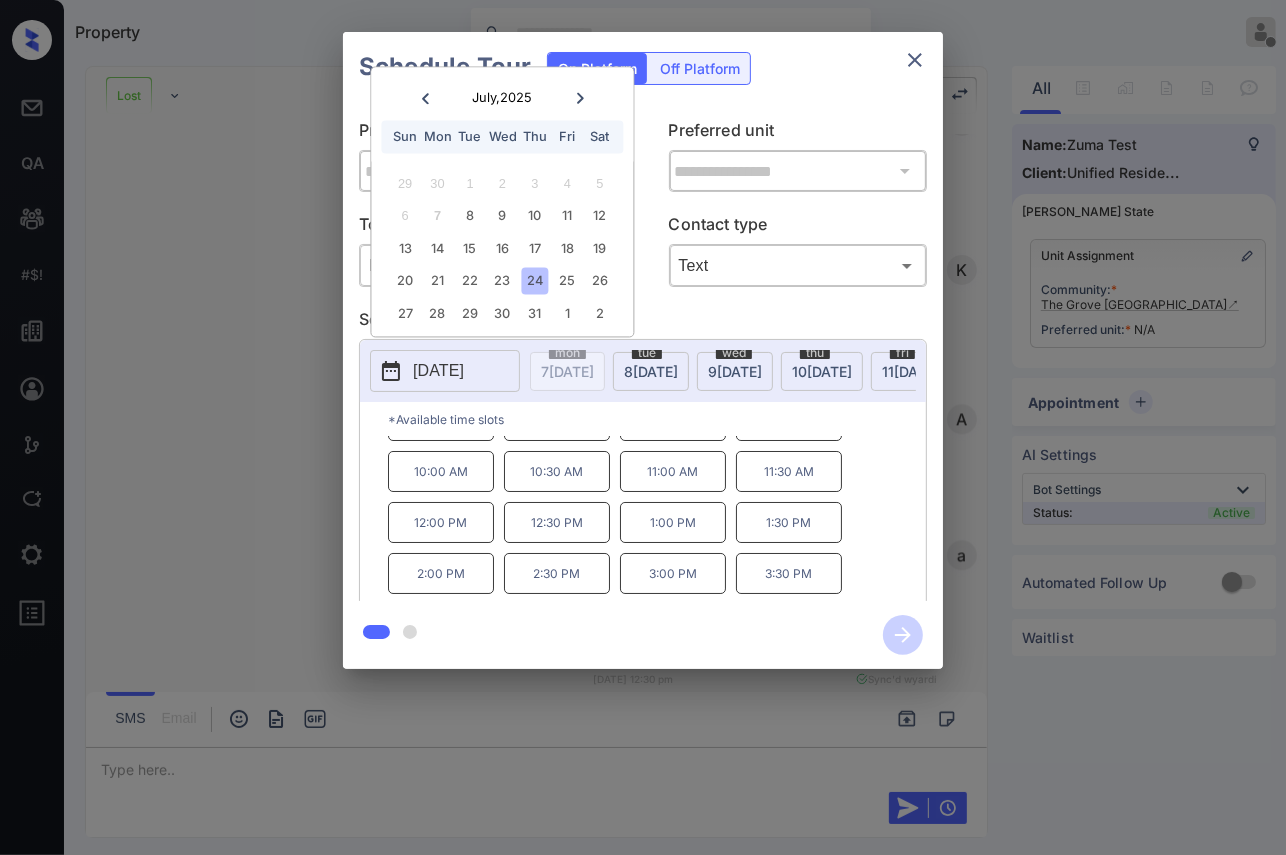 scroll, scrollTop: 87, scrollLeft: 0, axis: vertical 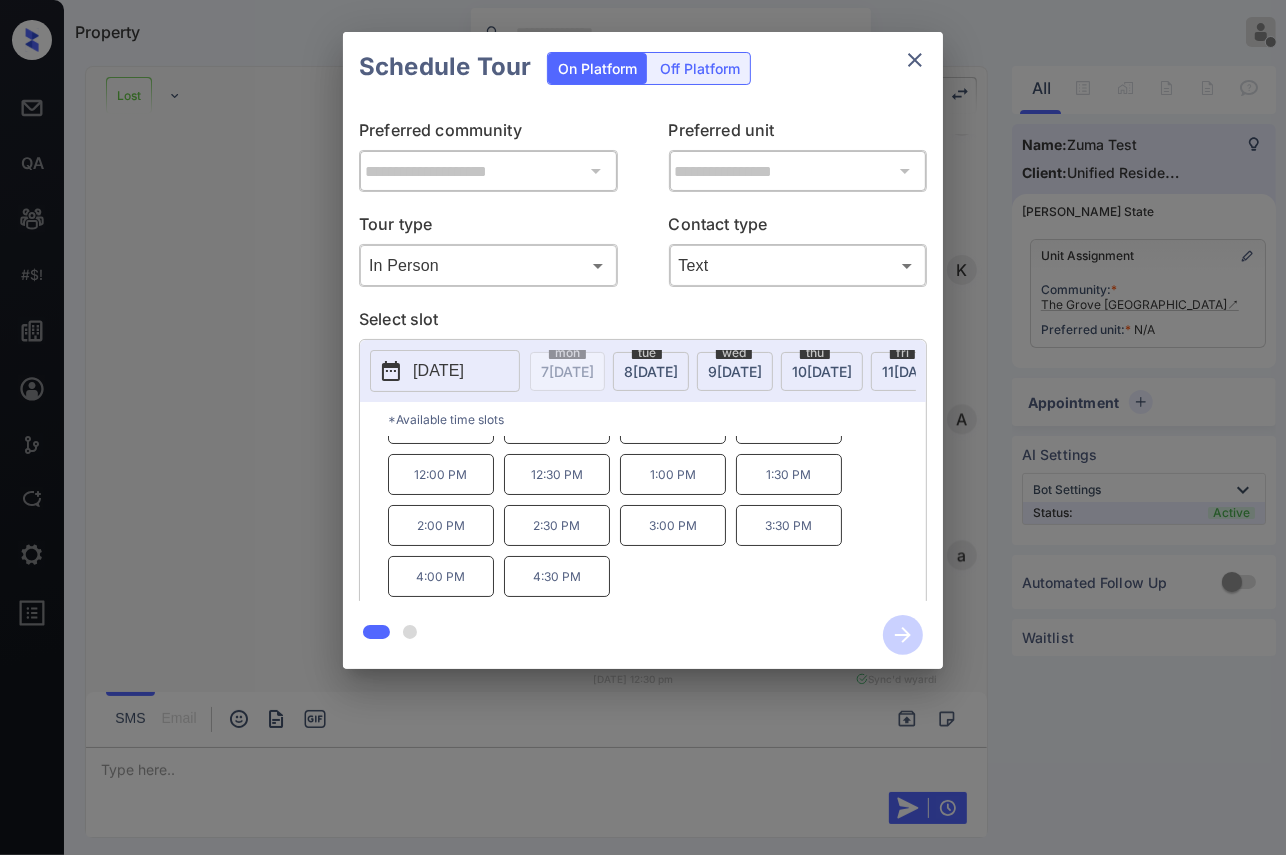 click on "**********" at bounding box center (643, 350) 